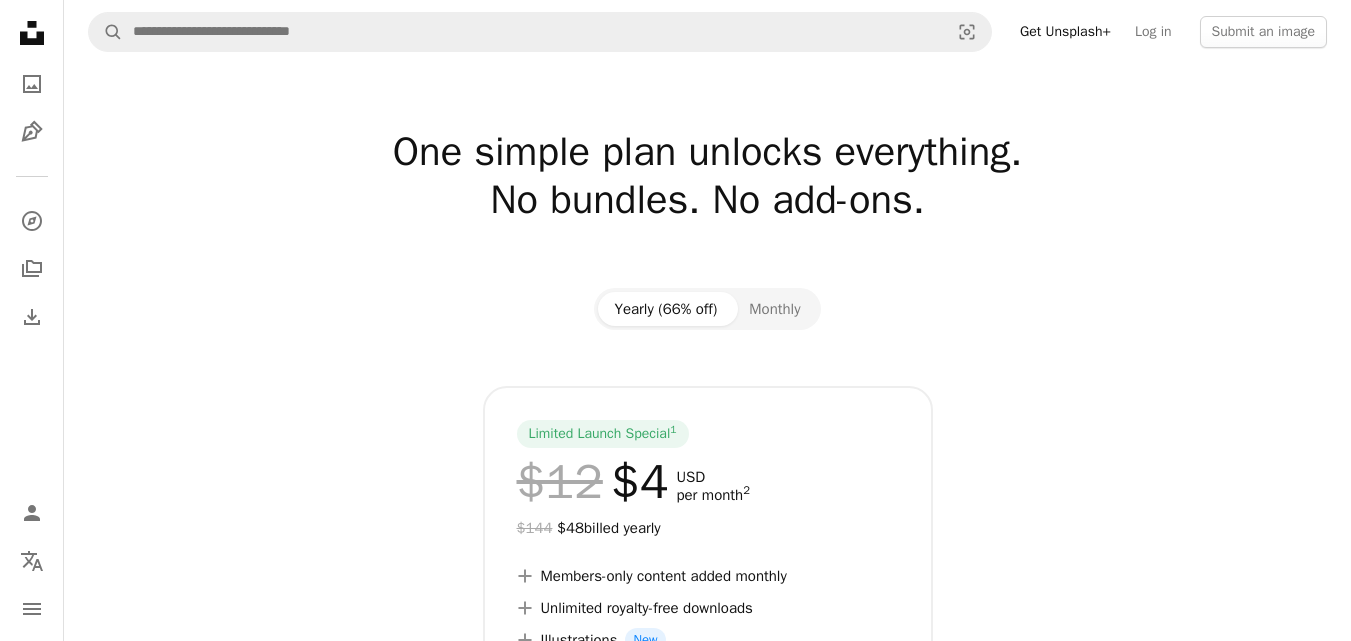 scroll, scrollTop: 0, scrollLeft: 0, axis: both 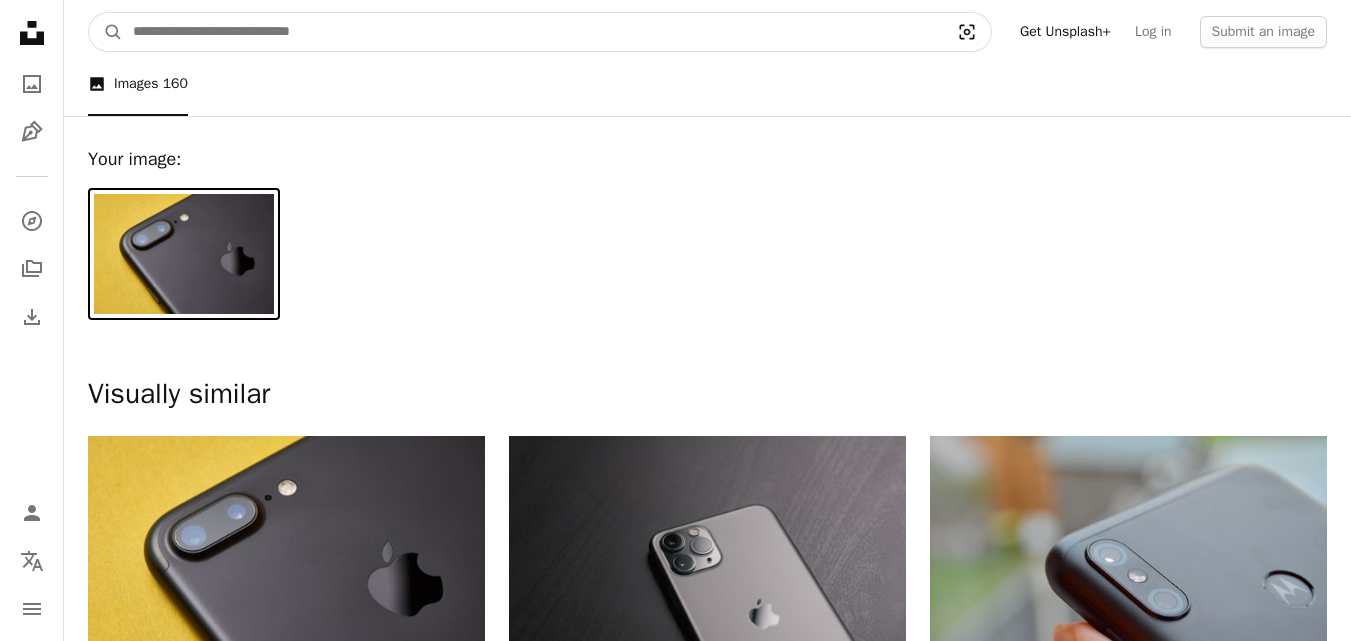 click 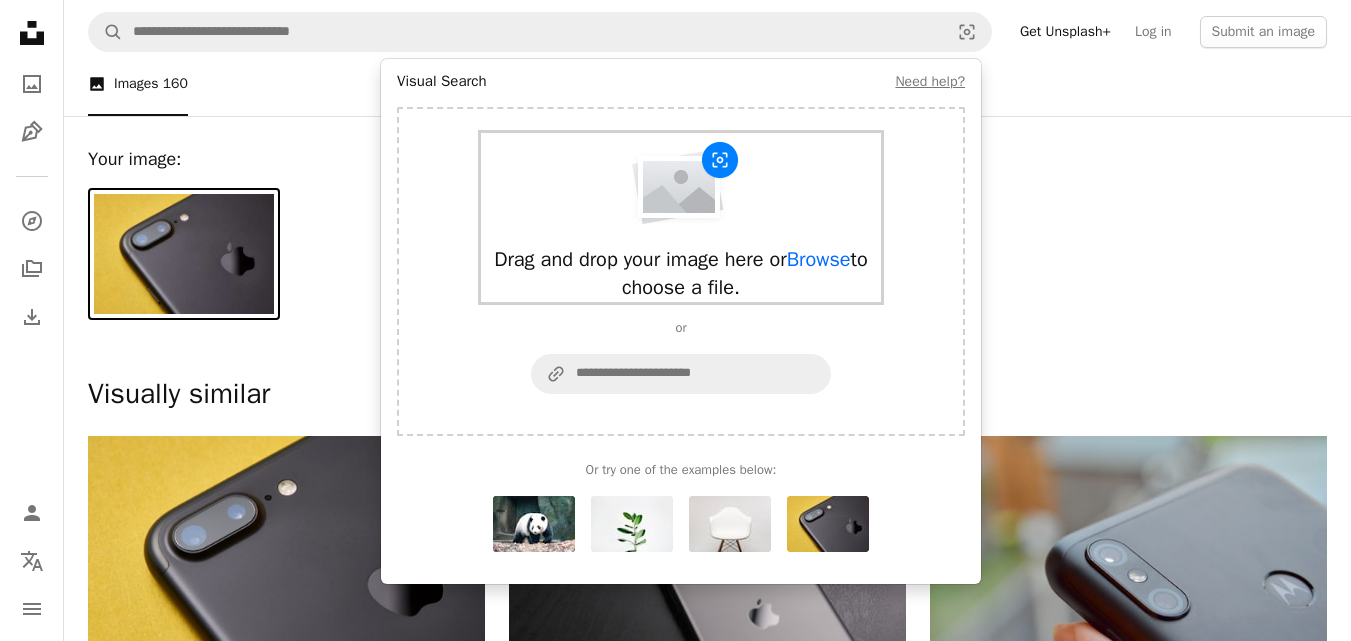 click at bounding box center (681, 185) 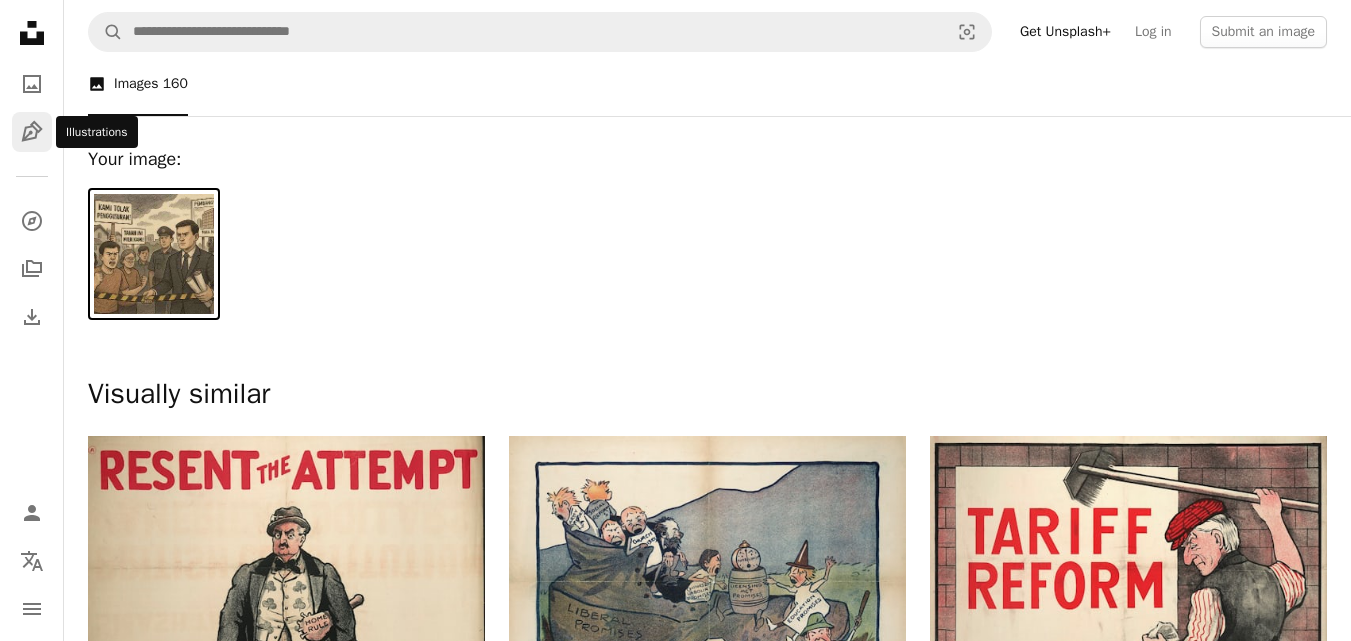 click on "Pen Tool" 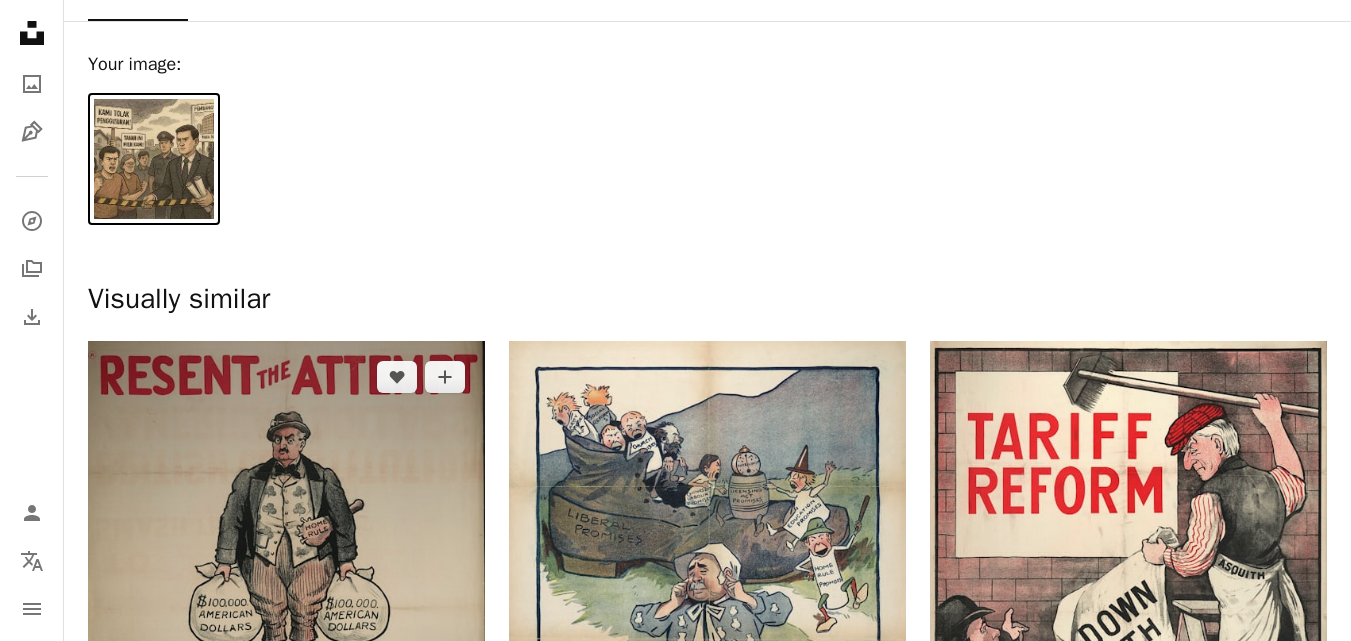 scroll, scrollTop: 0, scrollLeft: 0, axis: both 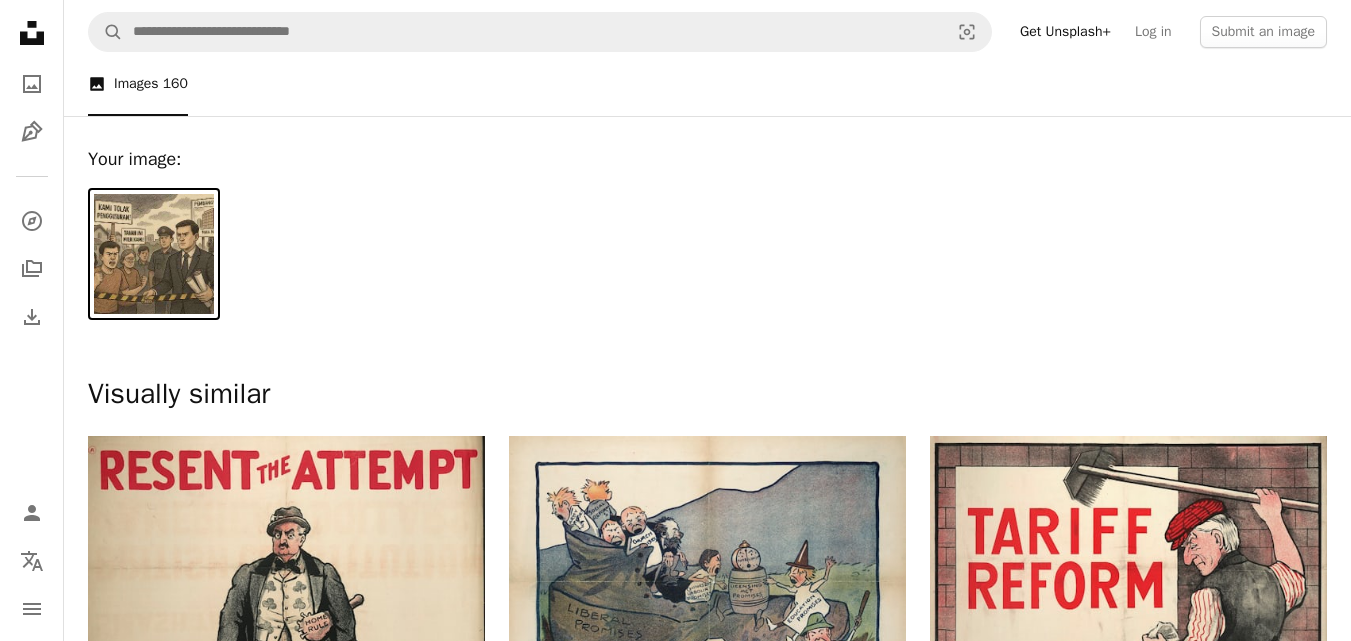 click at bounding box center (154, 254) 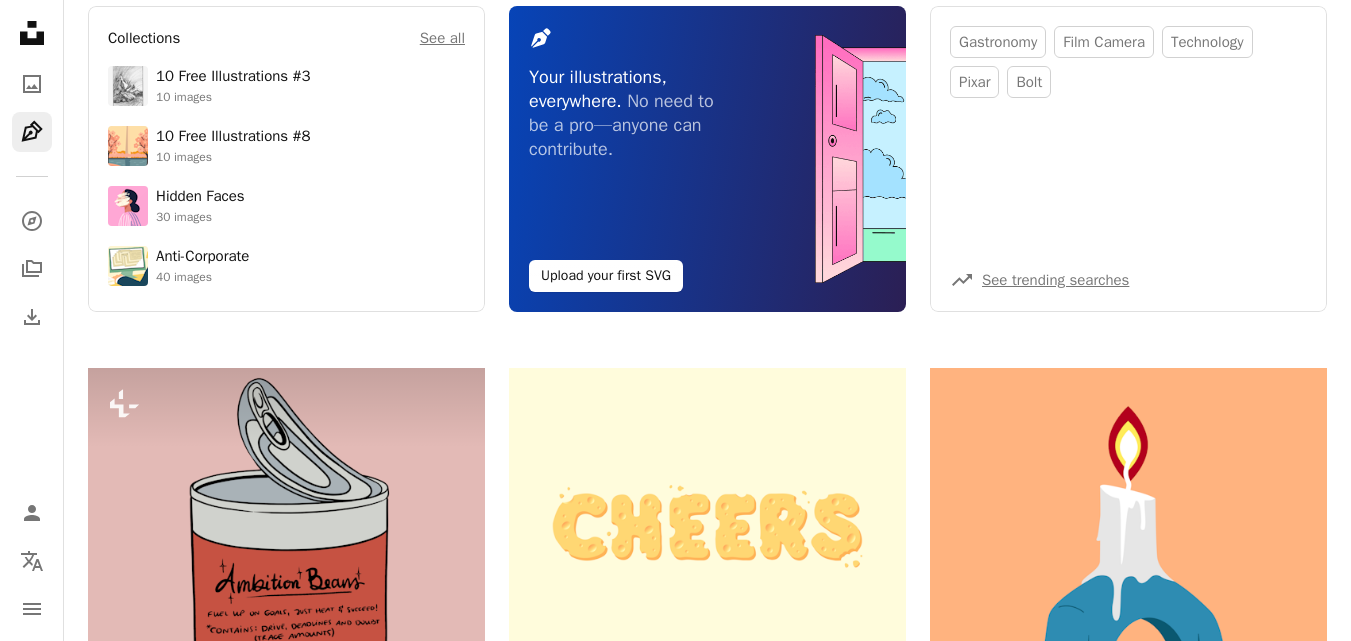 scroll, scrollTop: 0, scrollLeft: 0, axis: both 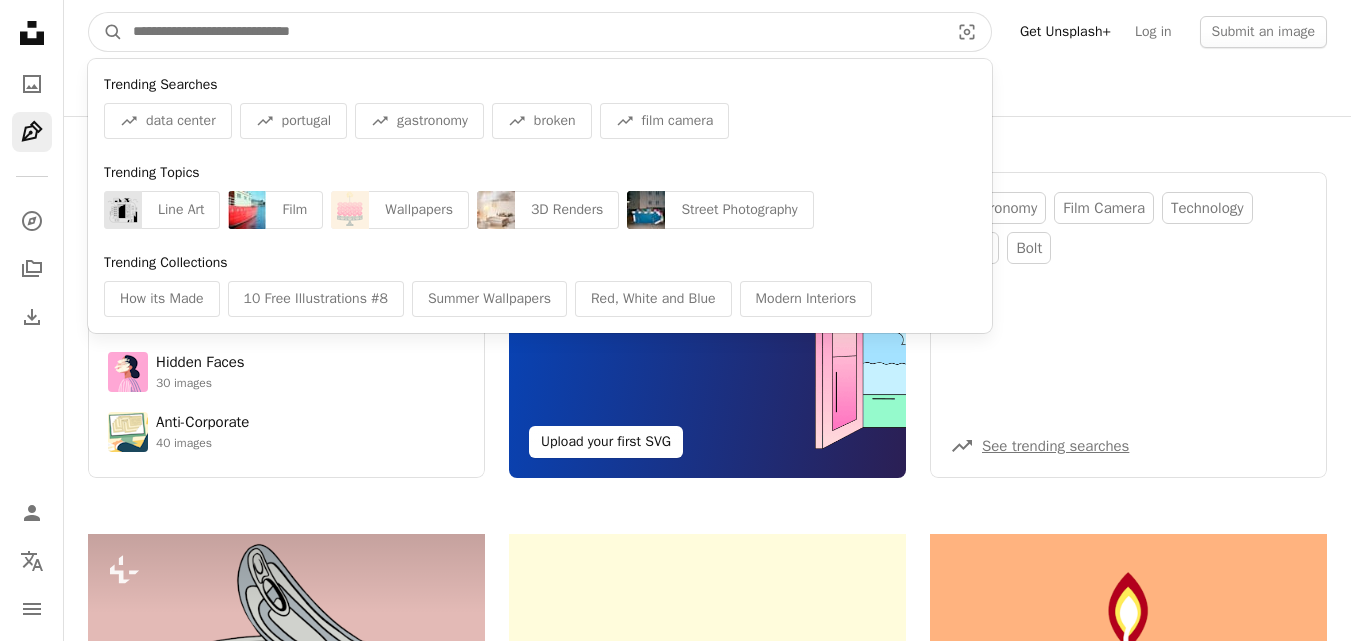click at bounding box center (533, 32) 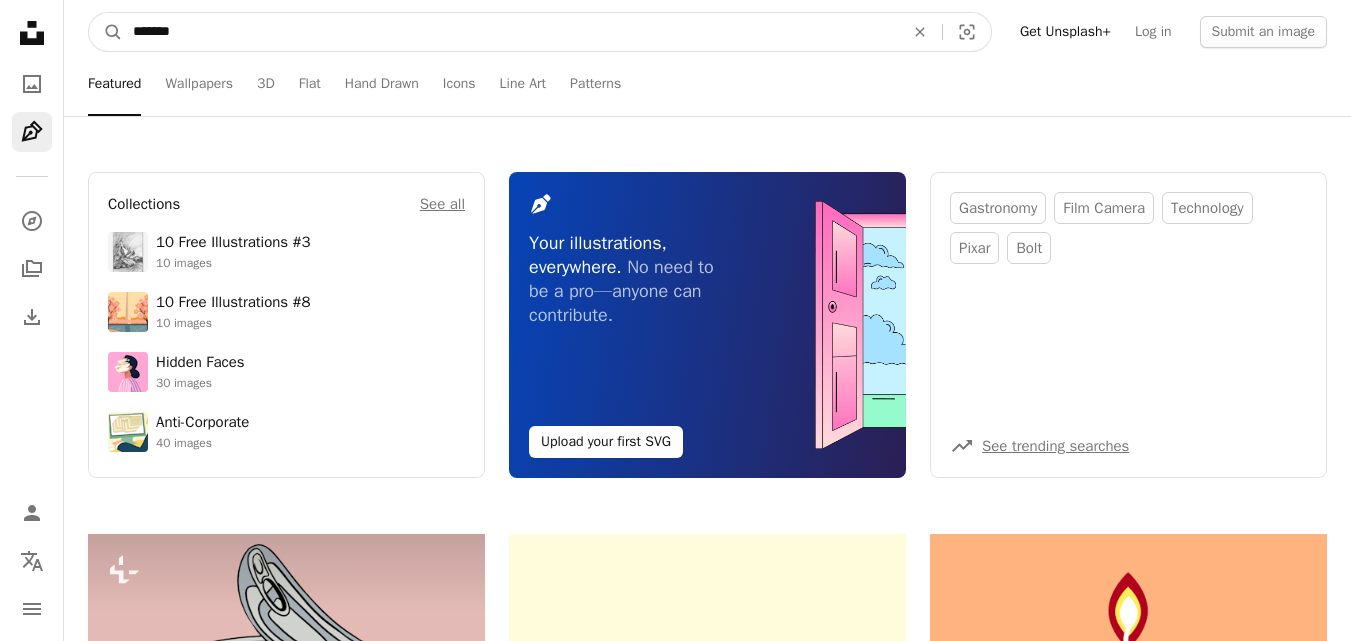 type on "*******" 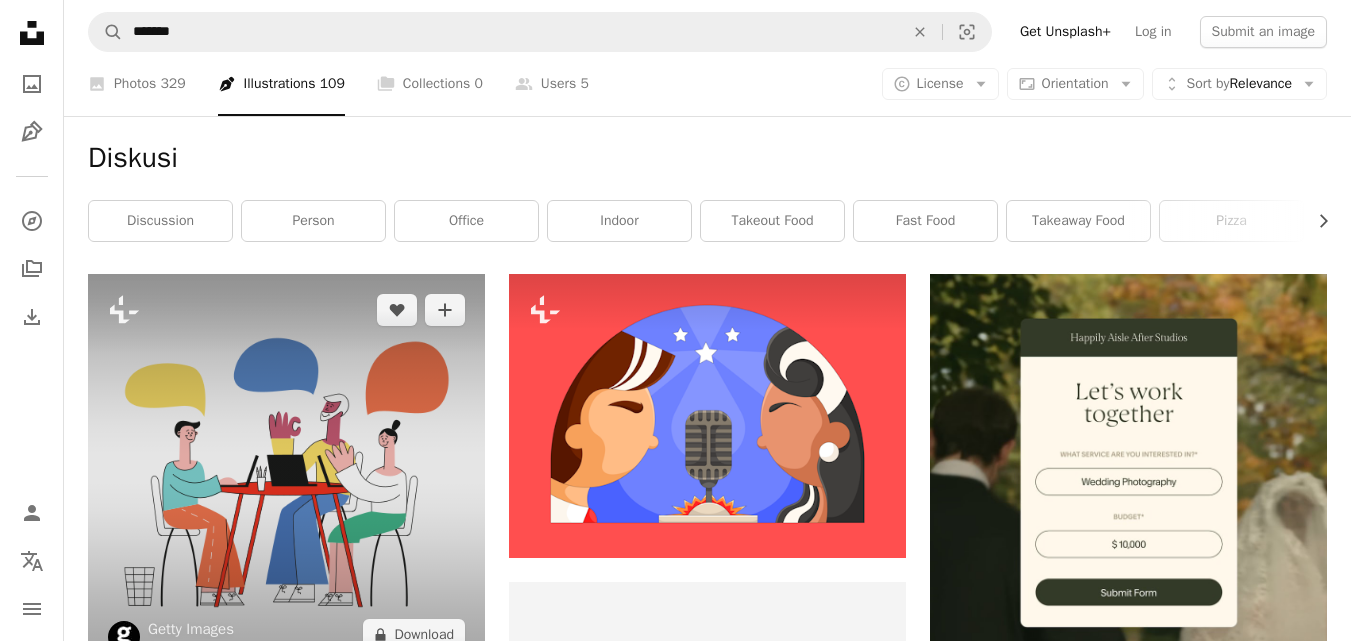 click at bounding box center [286, 472] 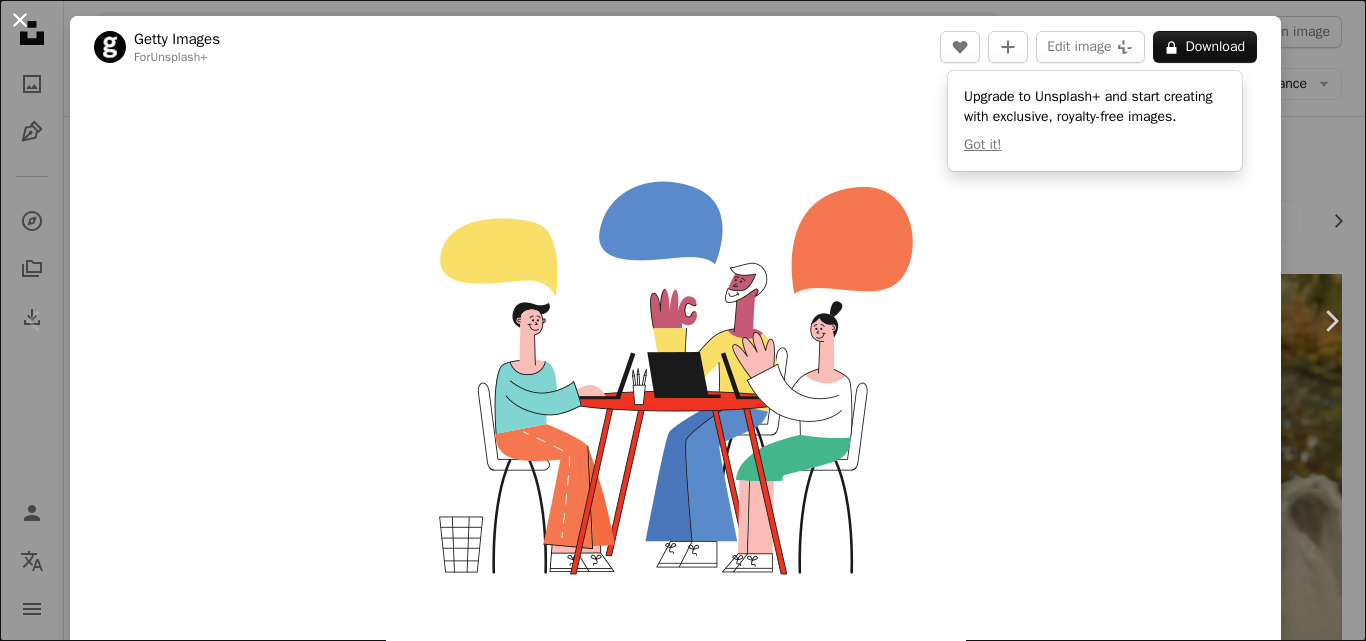 click on "An X shape" at bounding box center [20, 20] 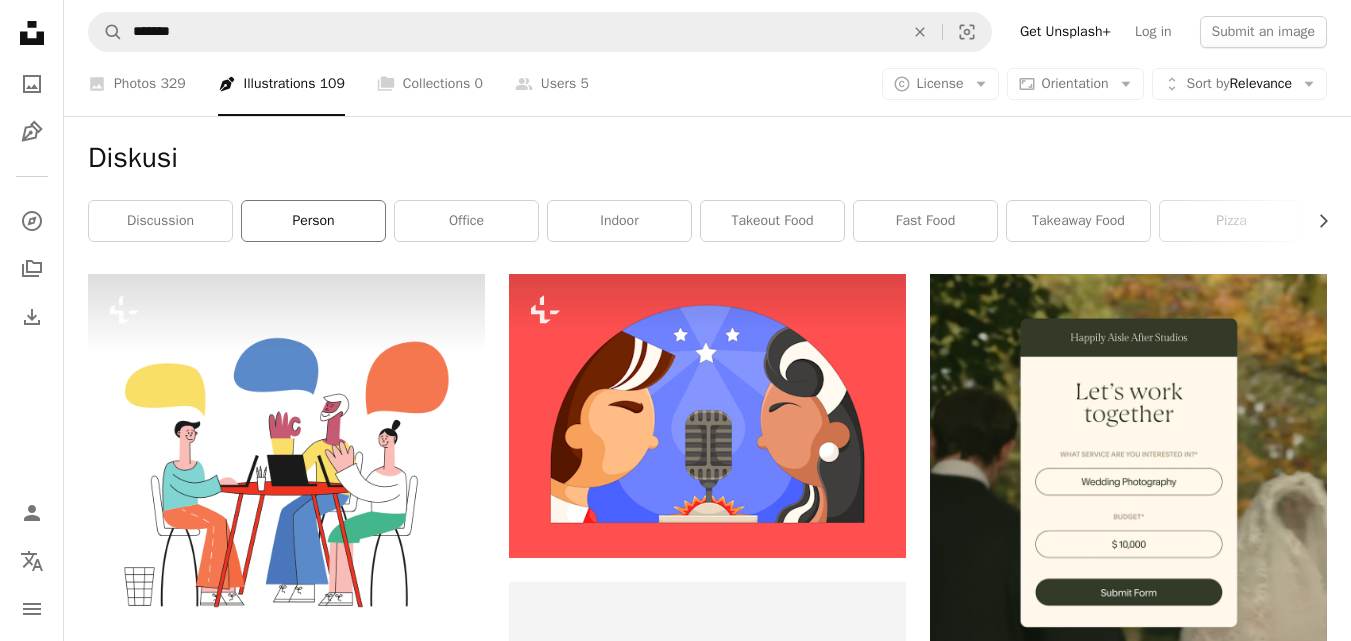 click on "person" at bounding box center (313, 221) 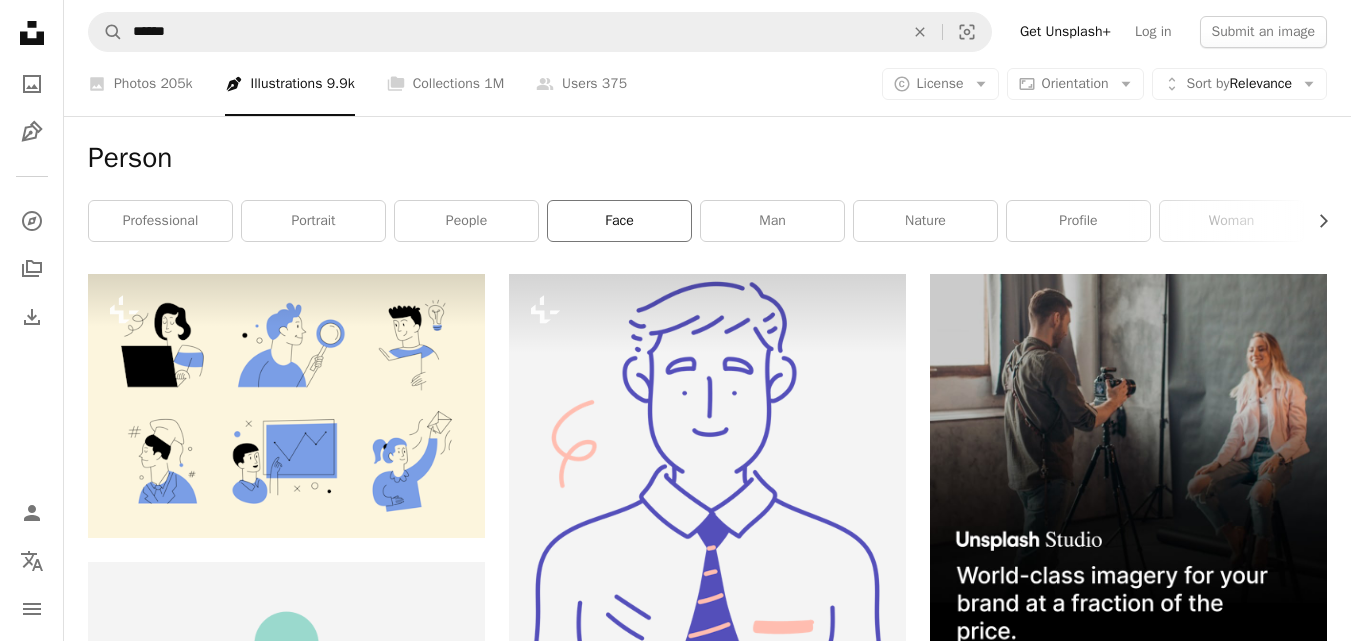 click on "face" at bounding box center (619, 221) 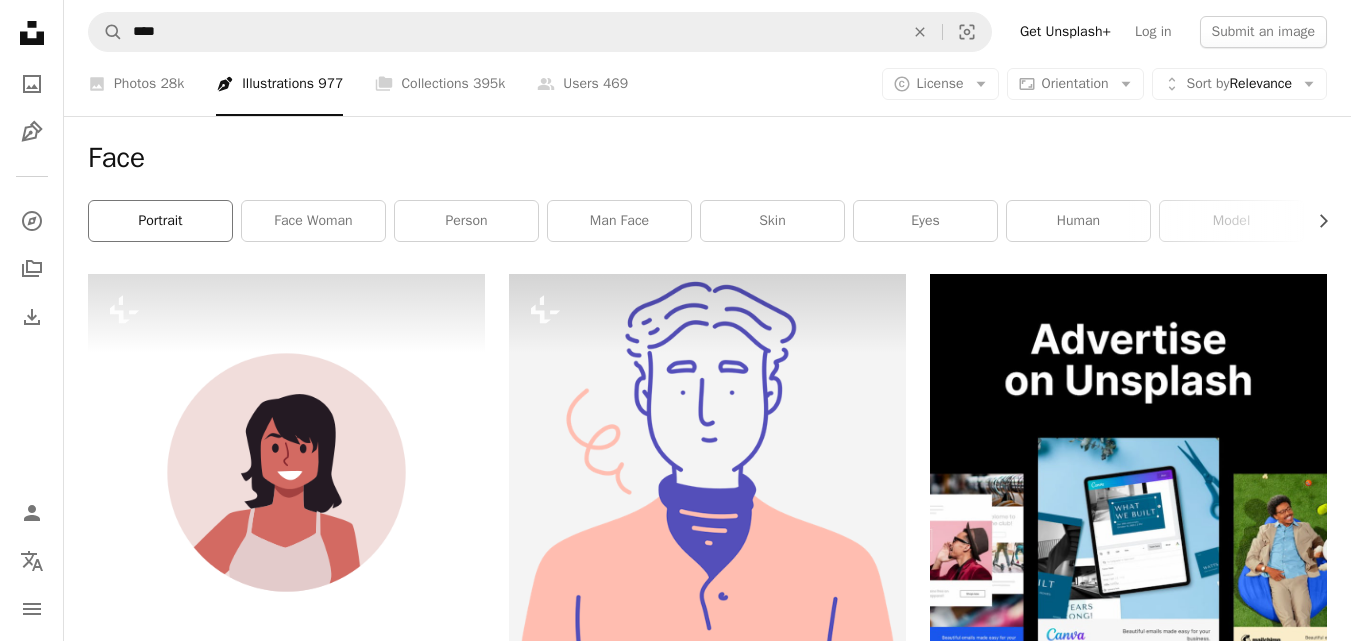 click on "portrait" at bounding box center (160, 221) 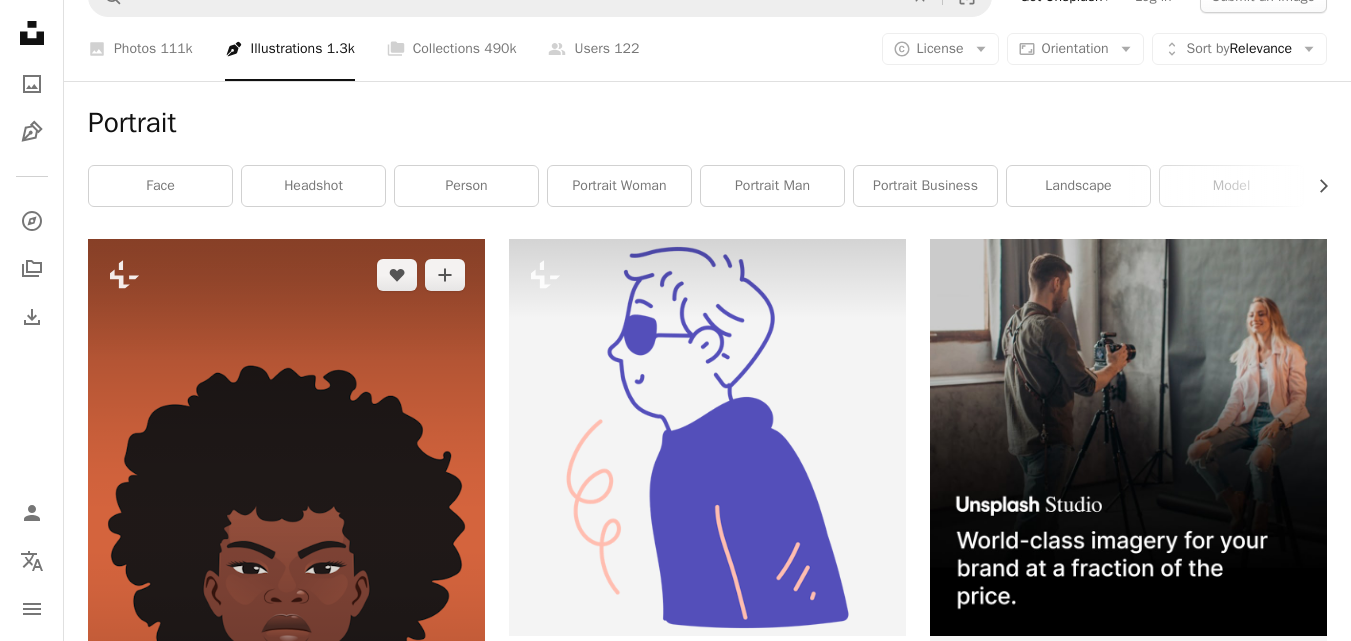 scroll, scrollTop: 0, scrollLeft: 0, axis: both 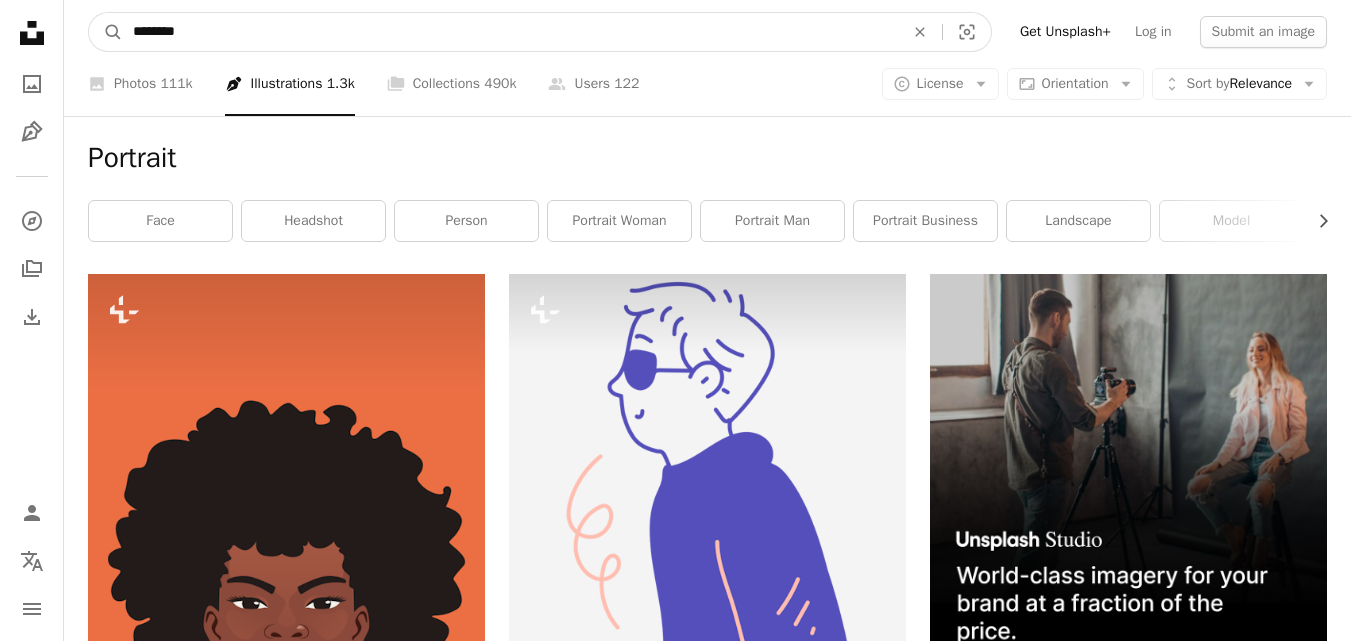 click on "********" at bounding box center (510, 32) 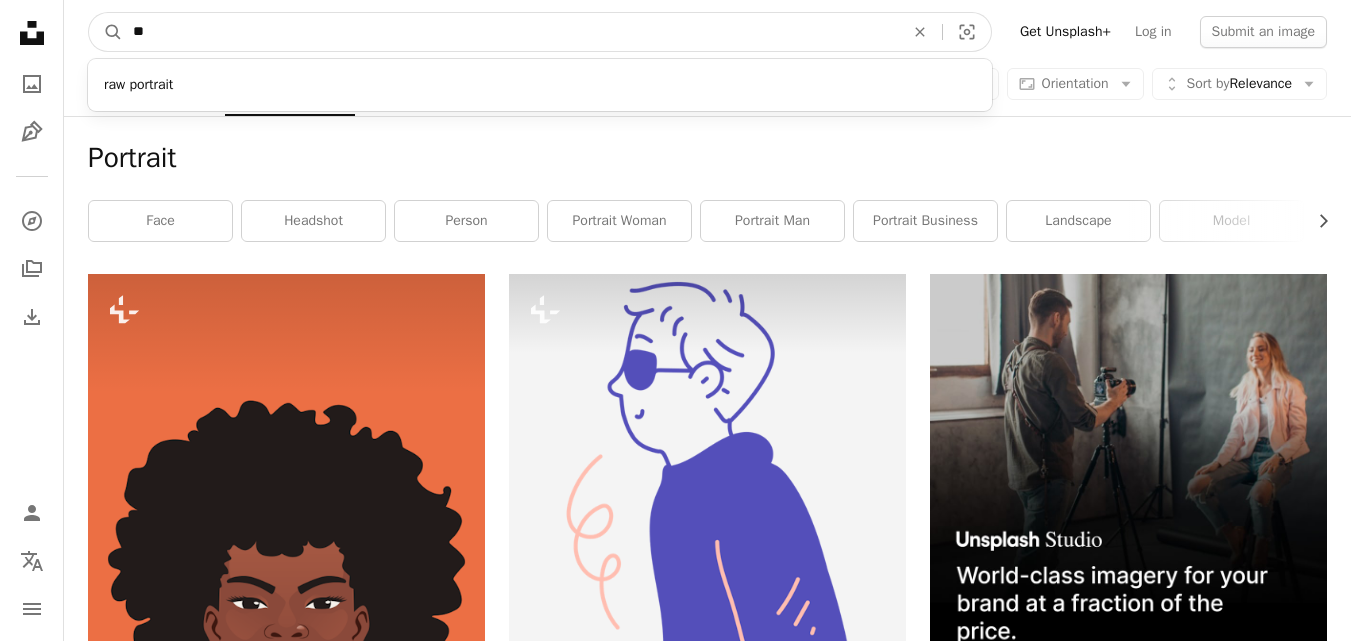 type on "*" 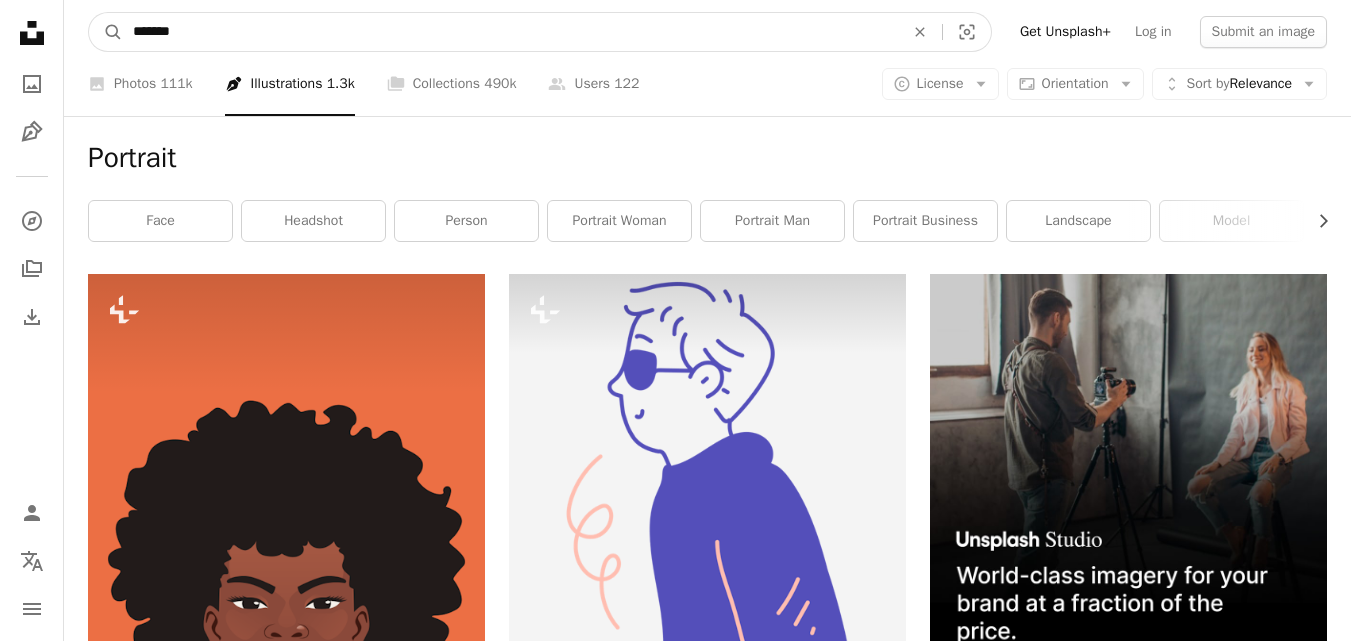 type on "*******" 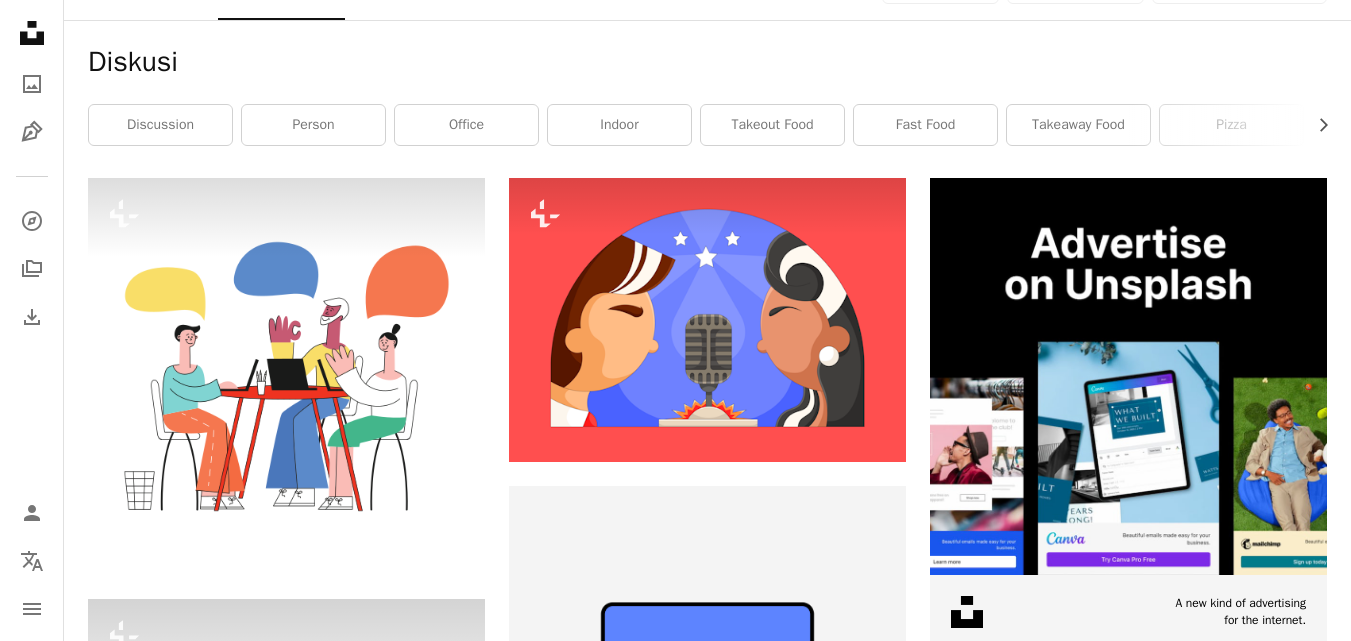 scroll, scrollTop: 0, scrollLeft: 0, axis: both 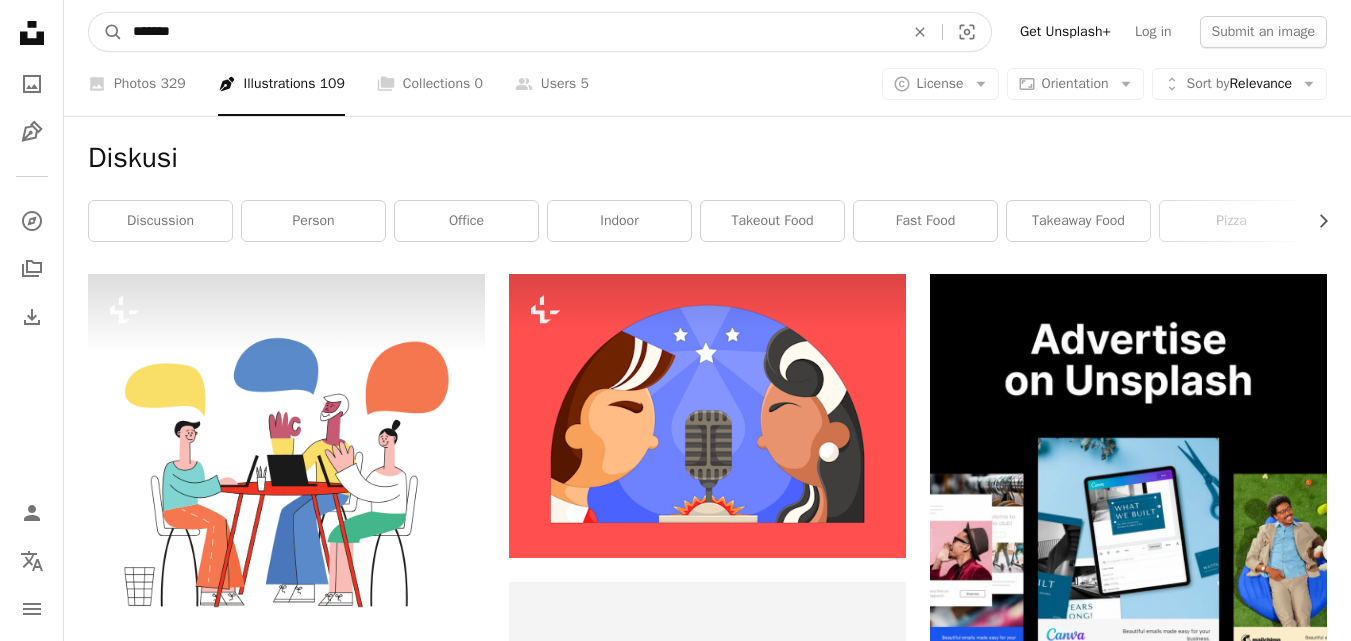 click on "*******" at bounding box center [510, 32] 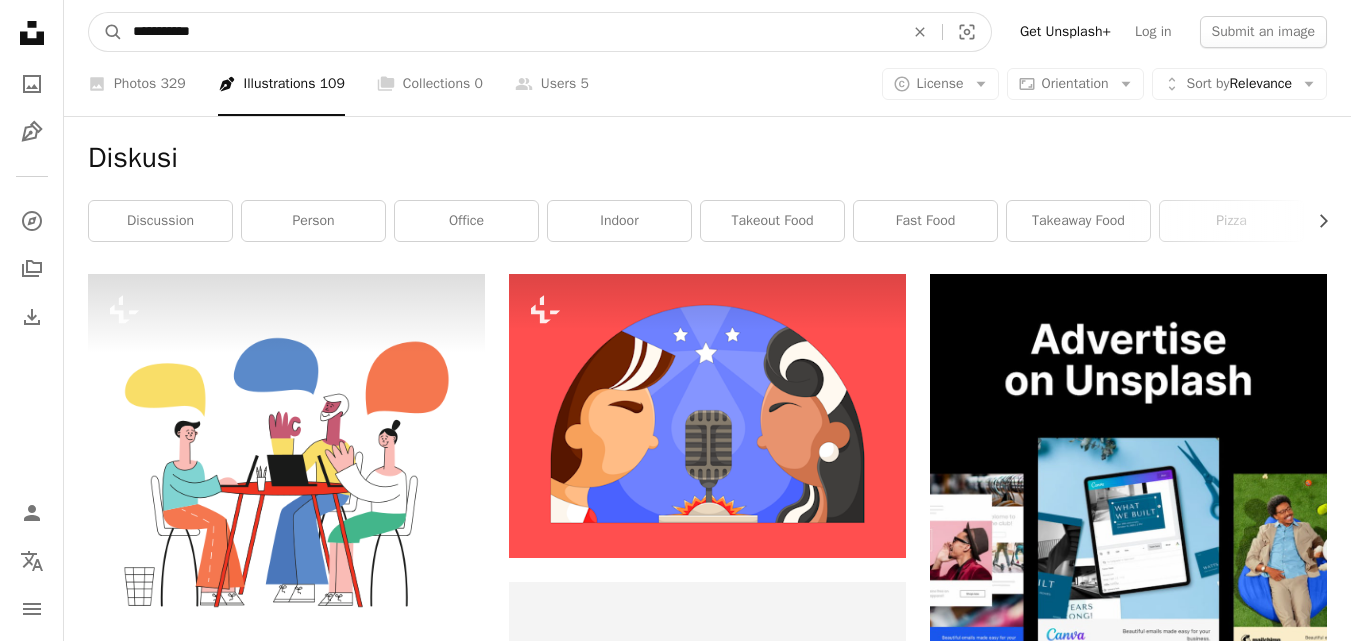 type on "**********" 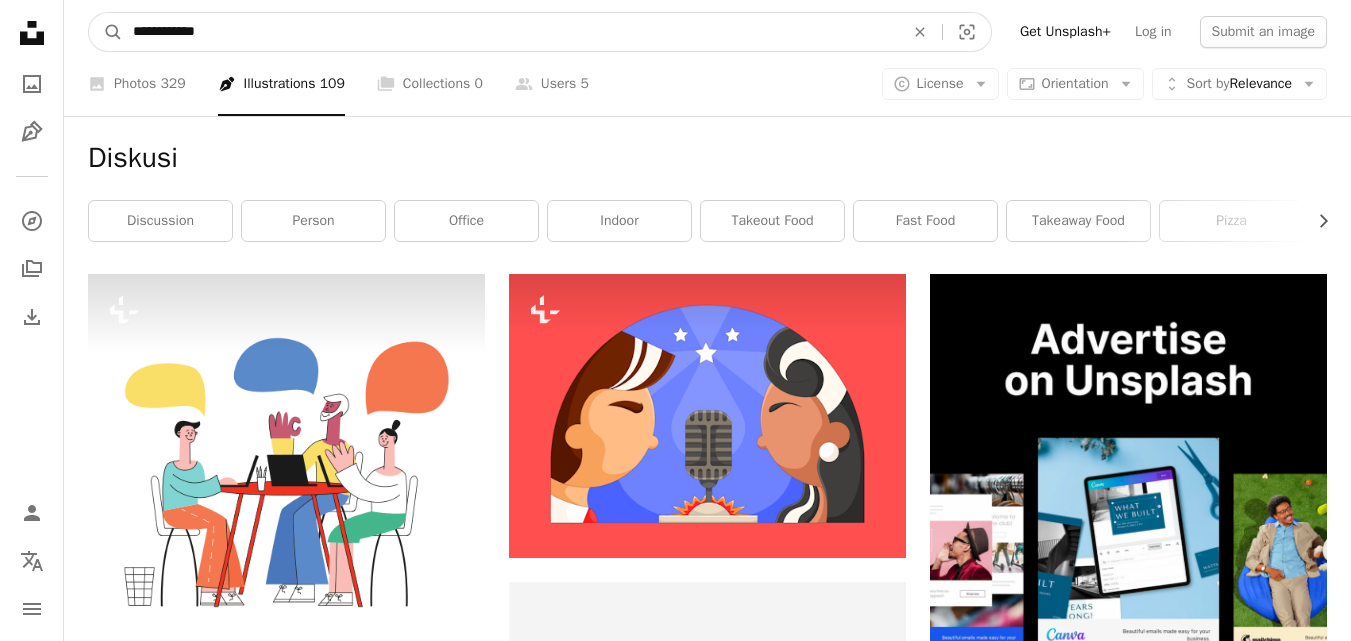 click on "A magnifying glass" at bounding box center [106, 32] 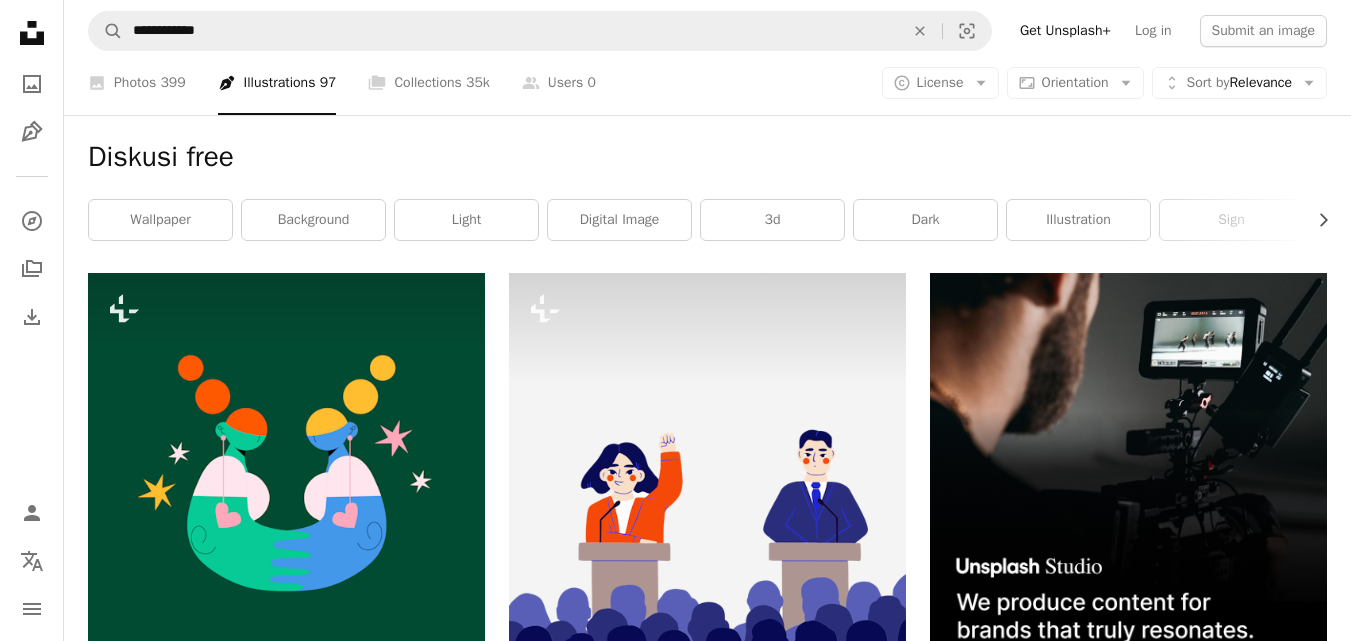 scroll, scrollTop: 0, scrollLeft: 0, axis: both 